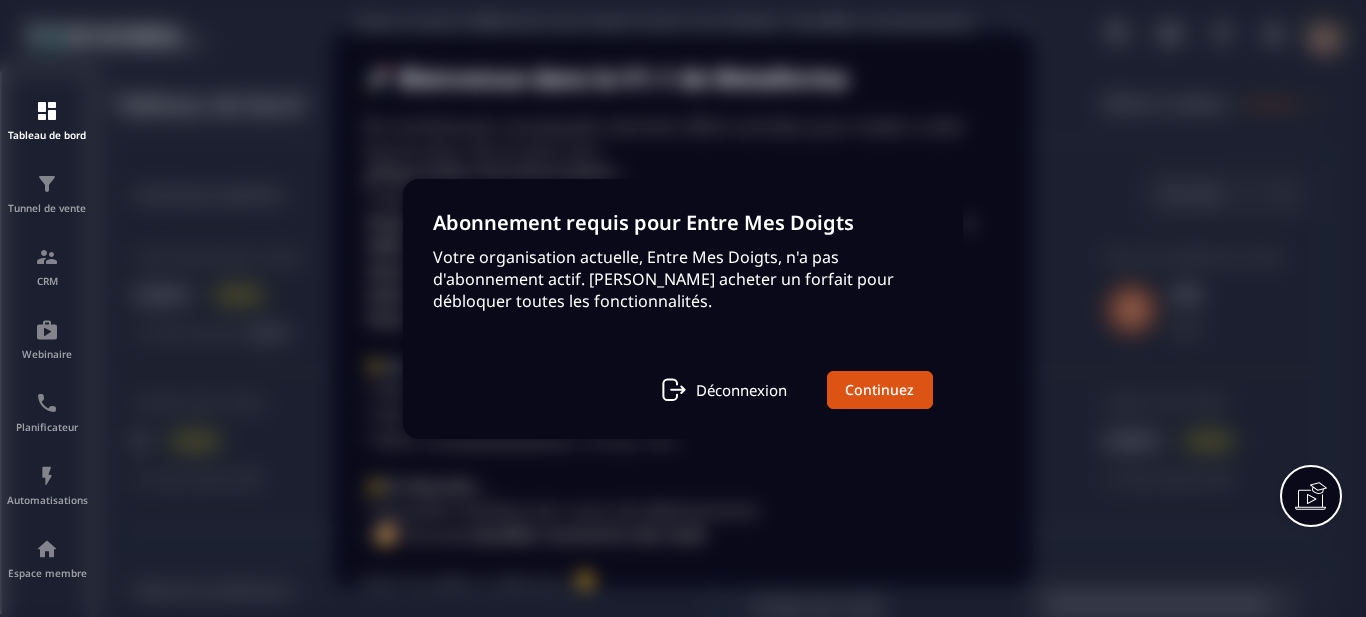 scroll, scrollTop: 0, scrollLeft: 0, axis: both 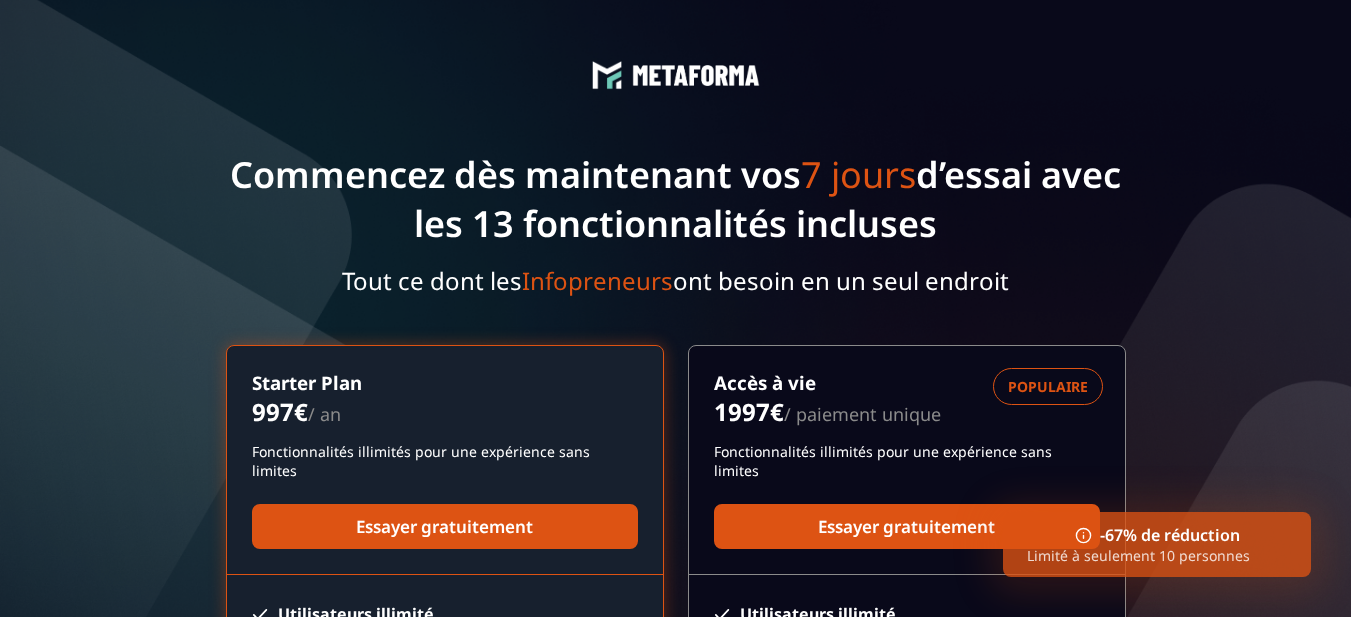 click on "-67% de réduction" at bounding box center (1157, 535) 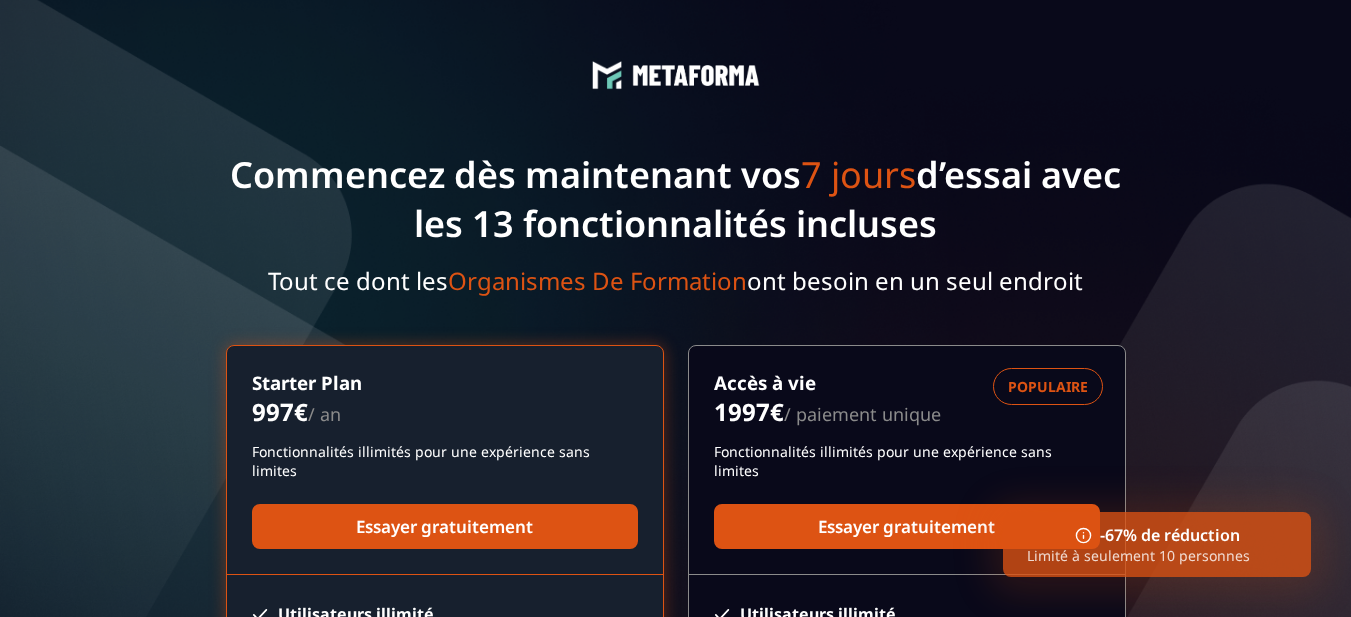 click on "Limité à seulement 10 personnes" at bounding box center [1157, 555] 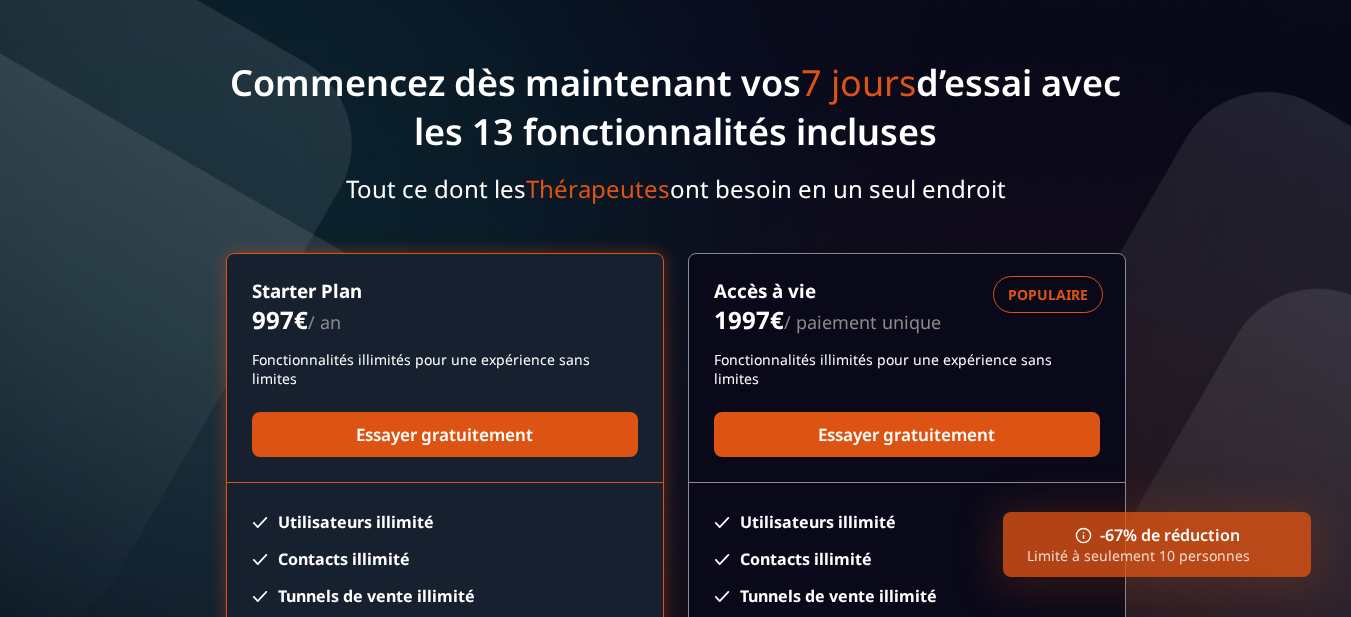 scroll, scrollTop: 200, scrollLeft: 0, axis: vertical 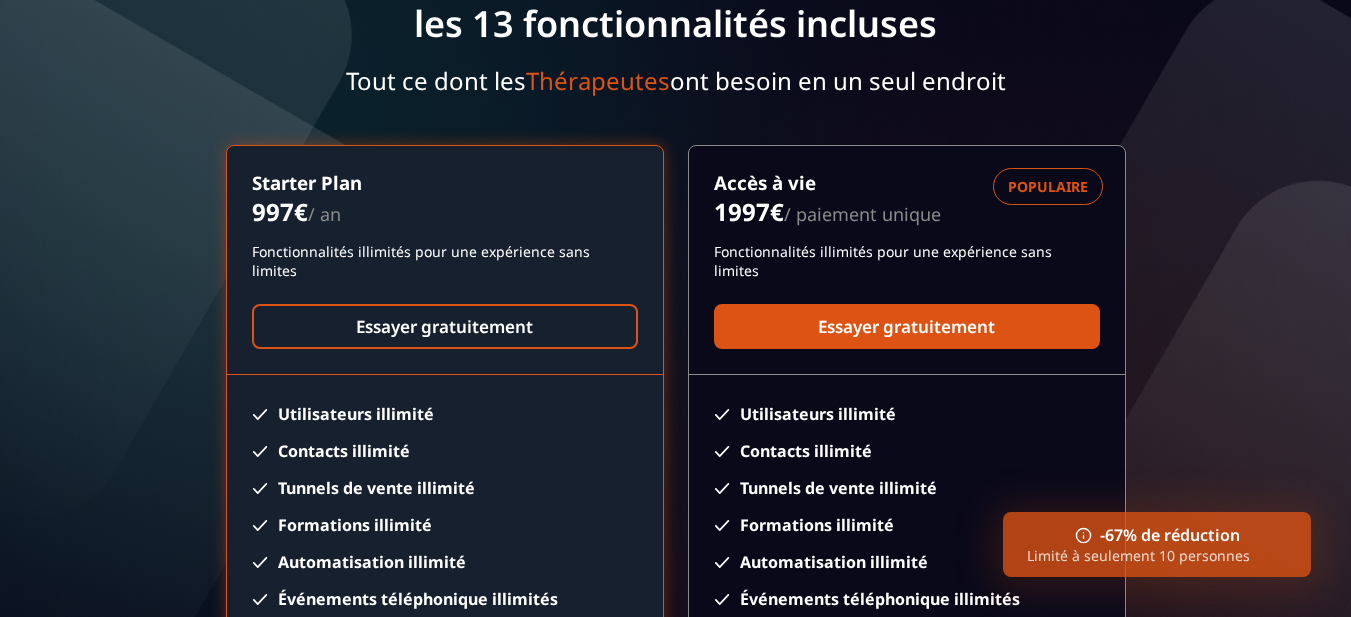 click on "Essayer gratuitement" at bounding box center (445, 326) 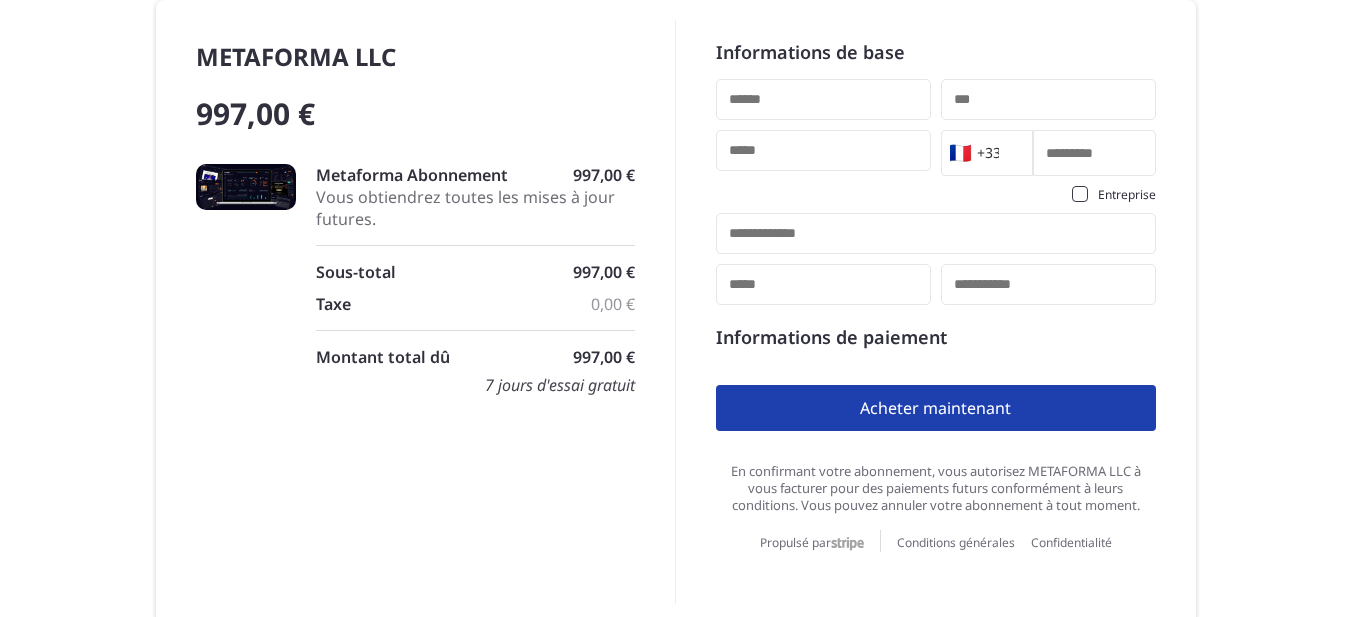 scroll, scrollTop: 0, scrollLeft: 0, axis: both 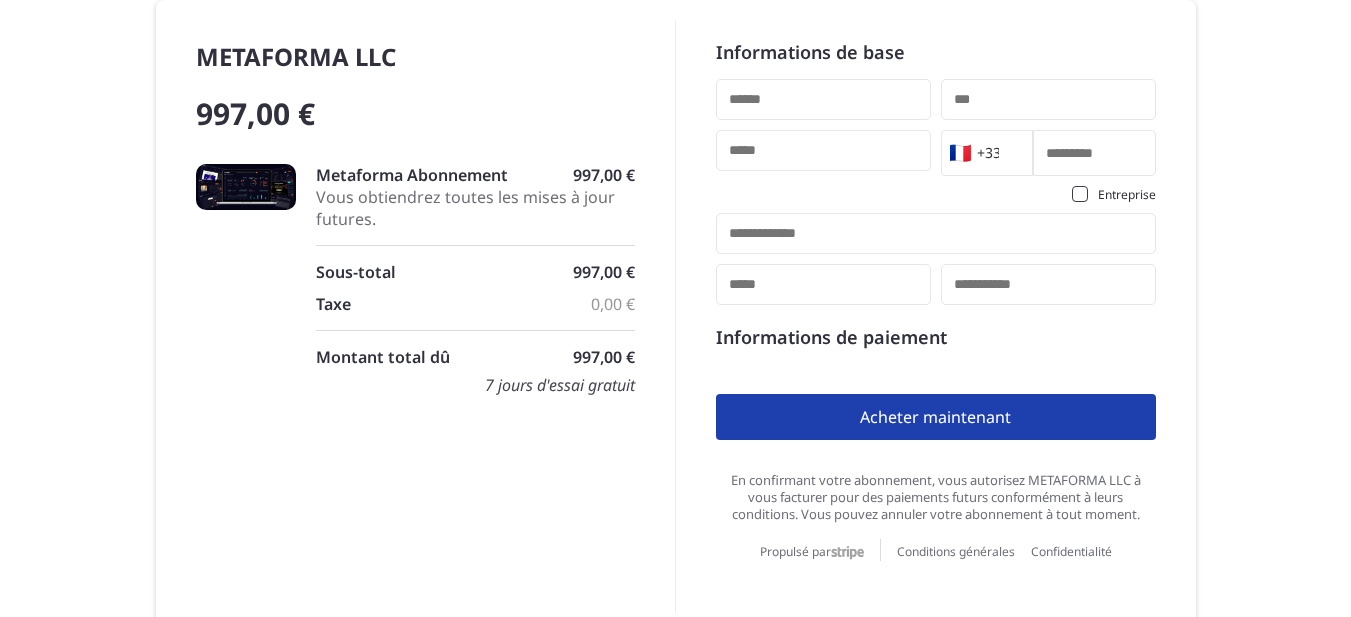 click on "🇫🇷 +33" at bounding box center (982, 153) 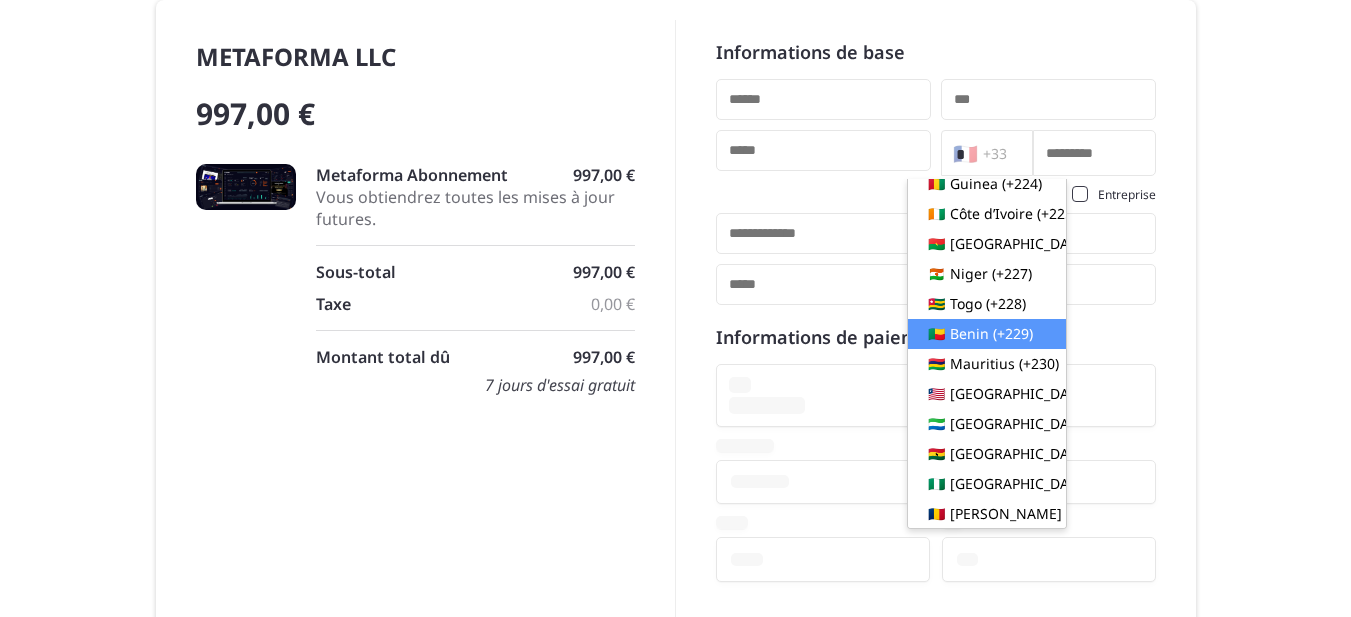 scroll, scrollTop: 0, scrollLeft: 0, axis: both 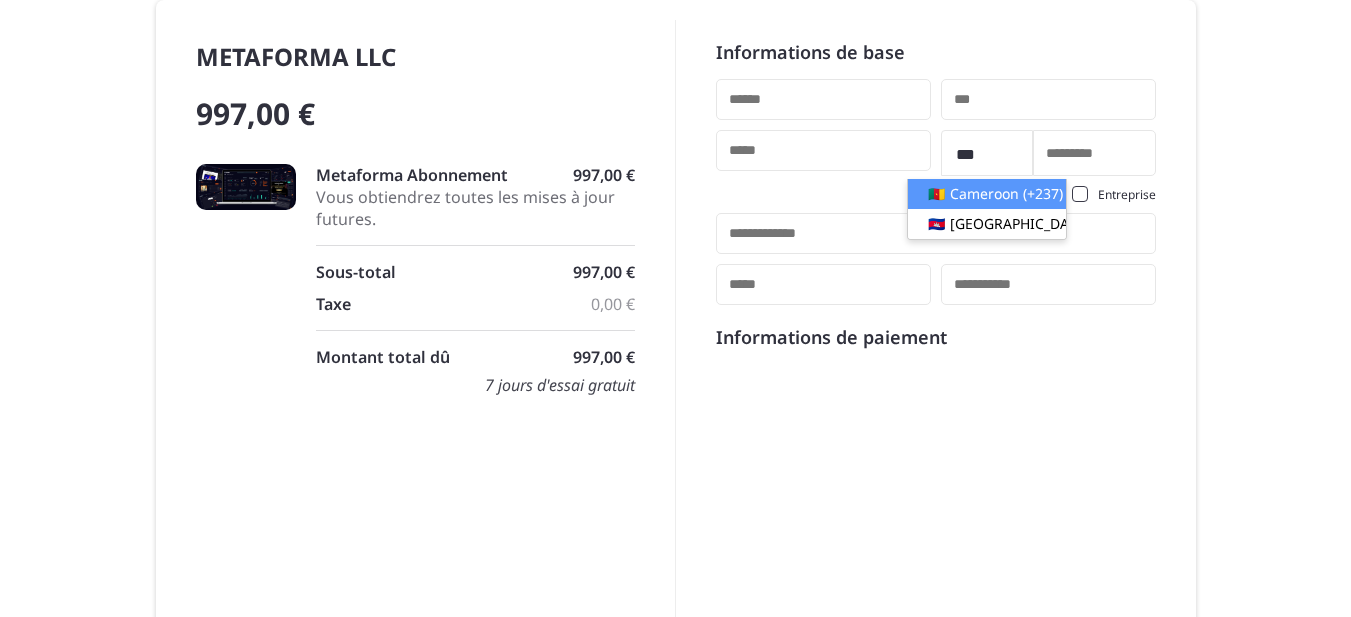 type on "***" 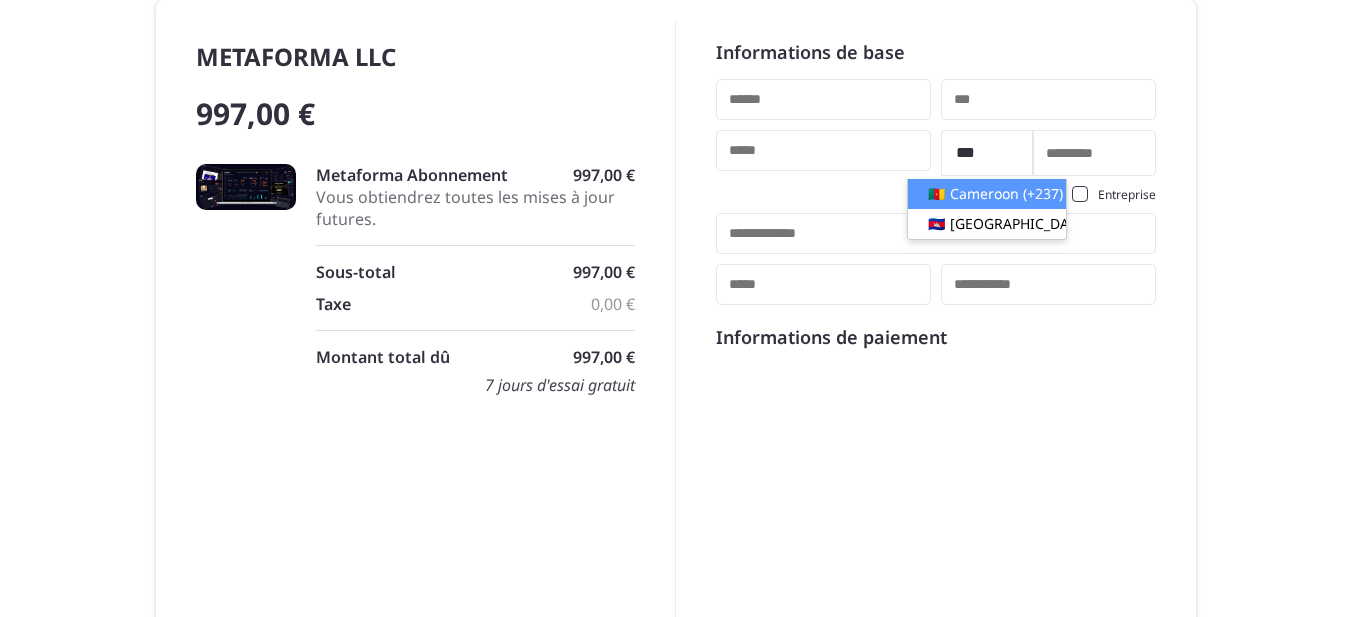 type 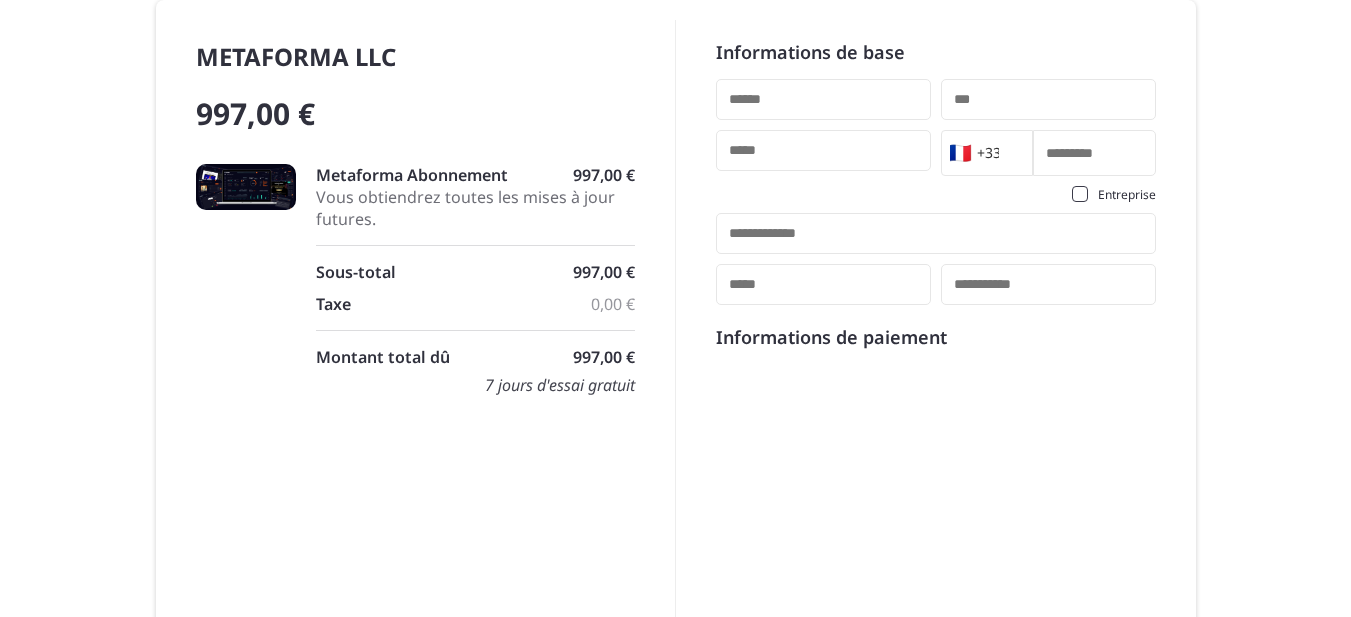 click on "Informations de base" at bounding box center [936, 52] 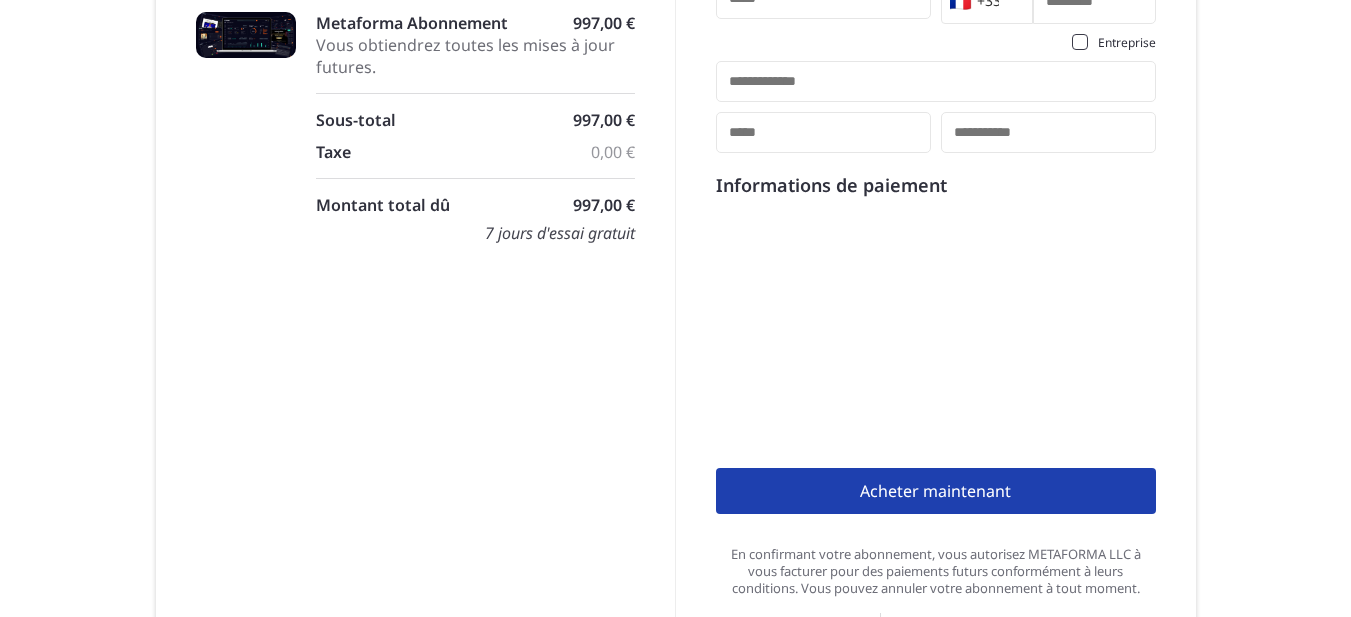 scroll, scrollTop: 0, scrollLeft: 0, axis: both 